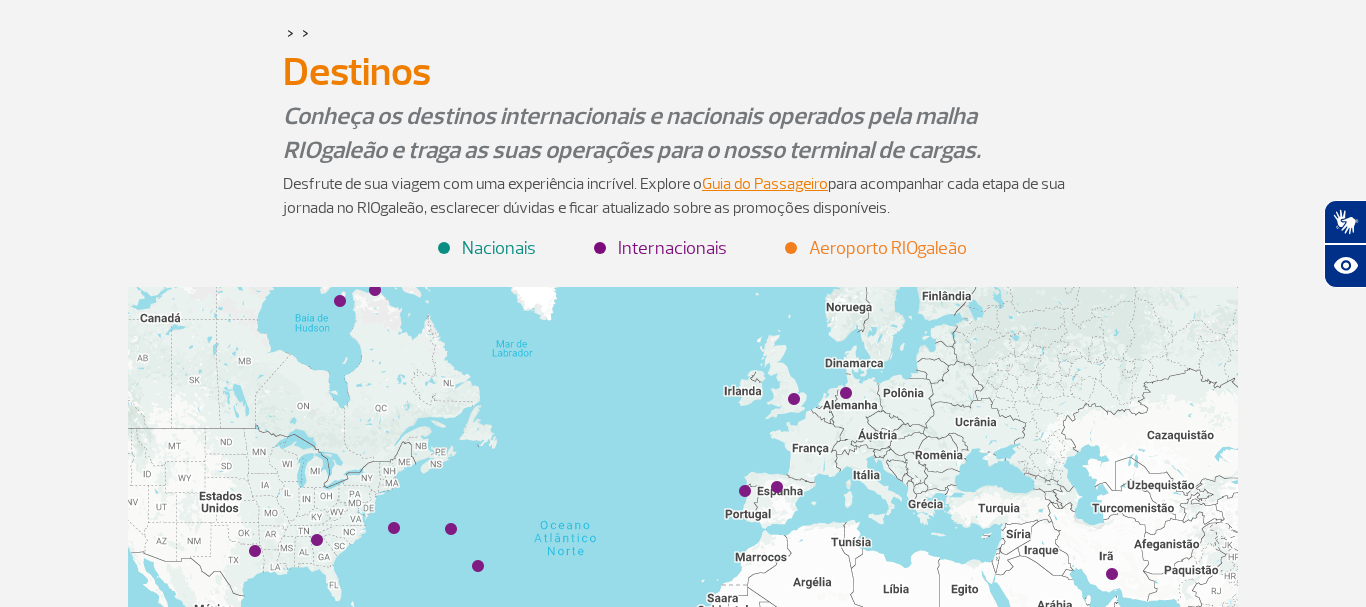 scroll, scrollTop: 102, scrollLeft: 0, axis: vertical 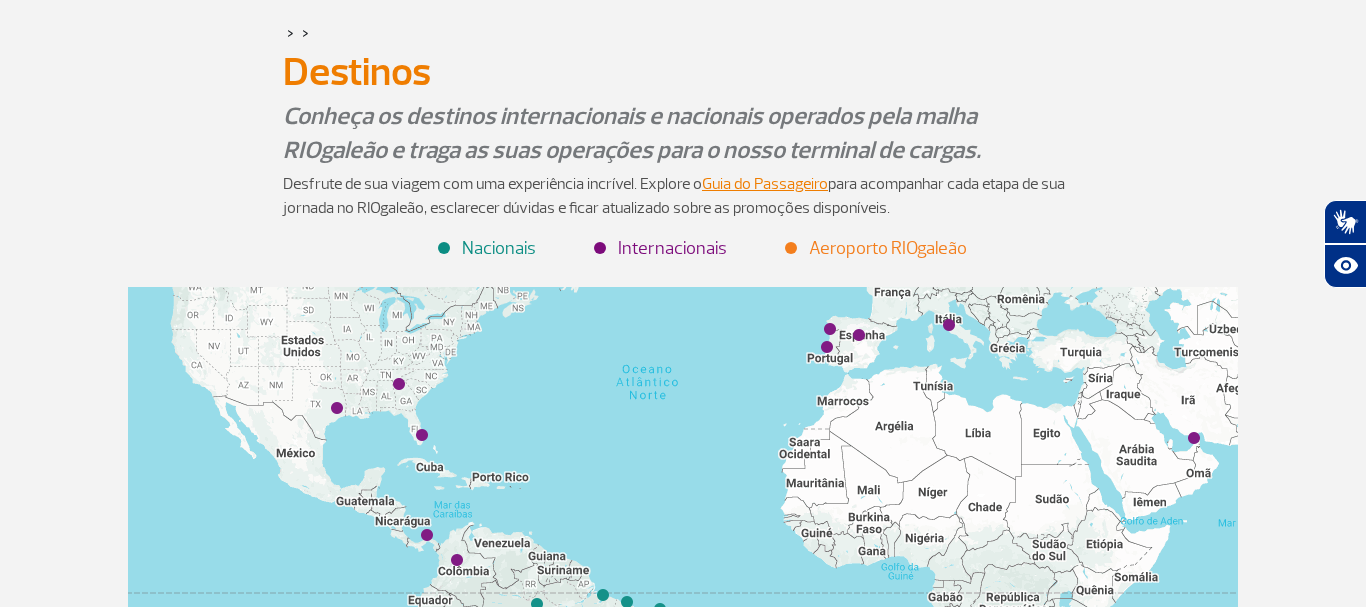 drag, startPoint x: 558, startPoint y: 494, endPoint x: 641, endPoint y: 335, distance: 179.35997 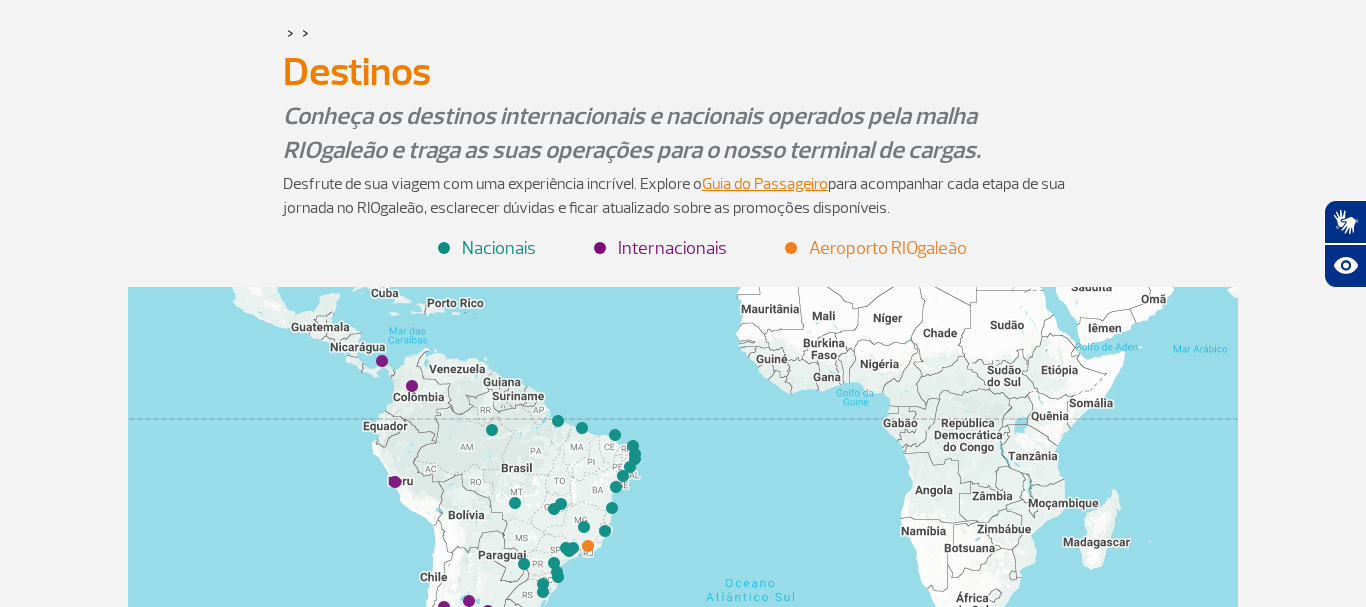 drag, startPoint x: 724, startPoint y: 489, endPoint x: 676, endPoint y: 307, distance: 188.22327 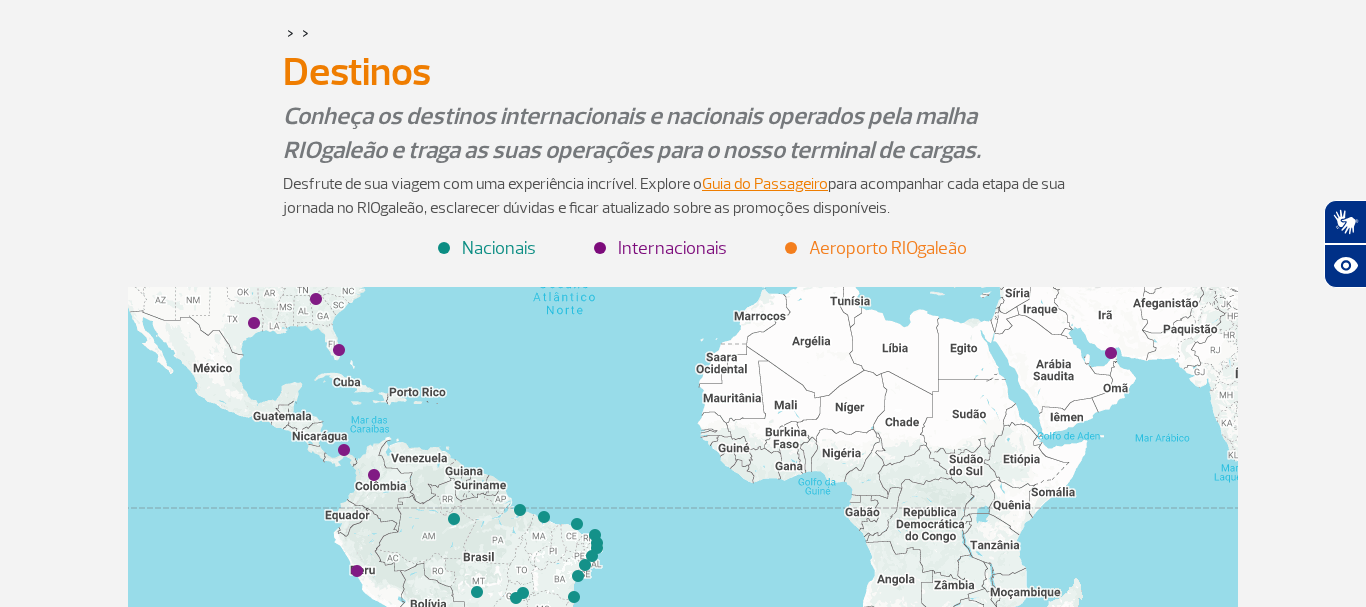 drag, startPoint x: 750, startPoint y: 416, endPoint x: 715, endPoint y: 512, distance: 102.18121 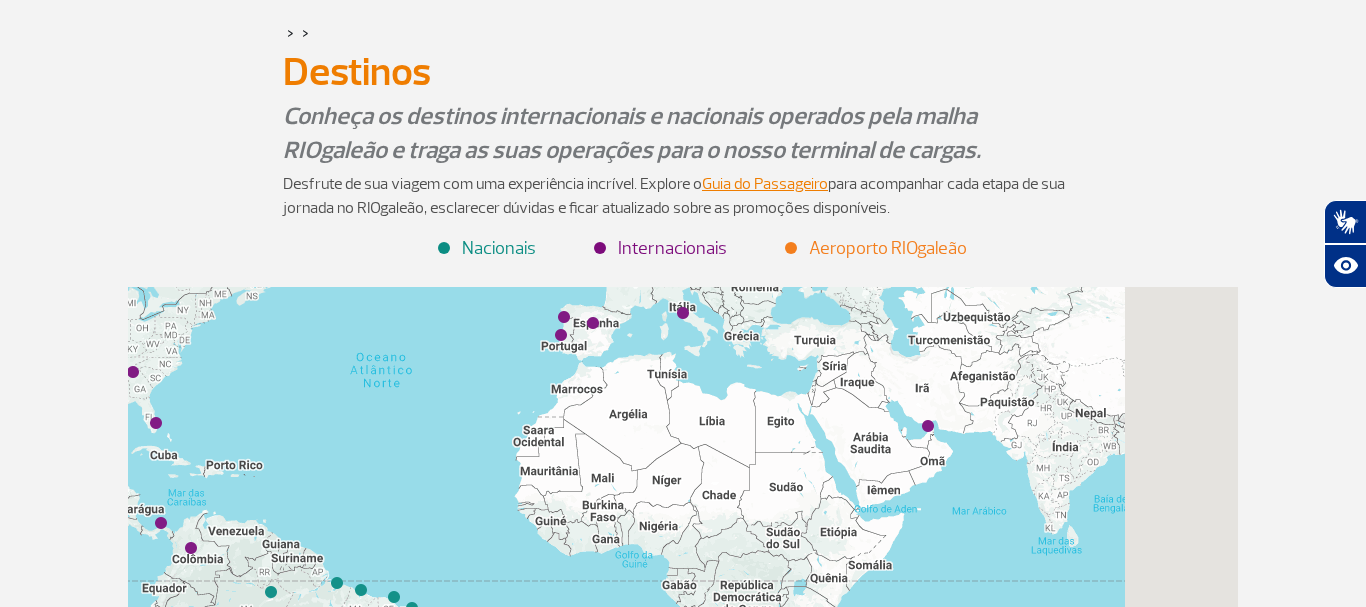 drag, startPoint x: 681, startPoint y: 416, endPoint x: 466, endPoint y: 499, distance: 230.46475 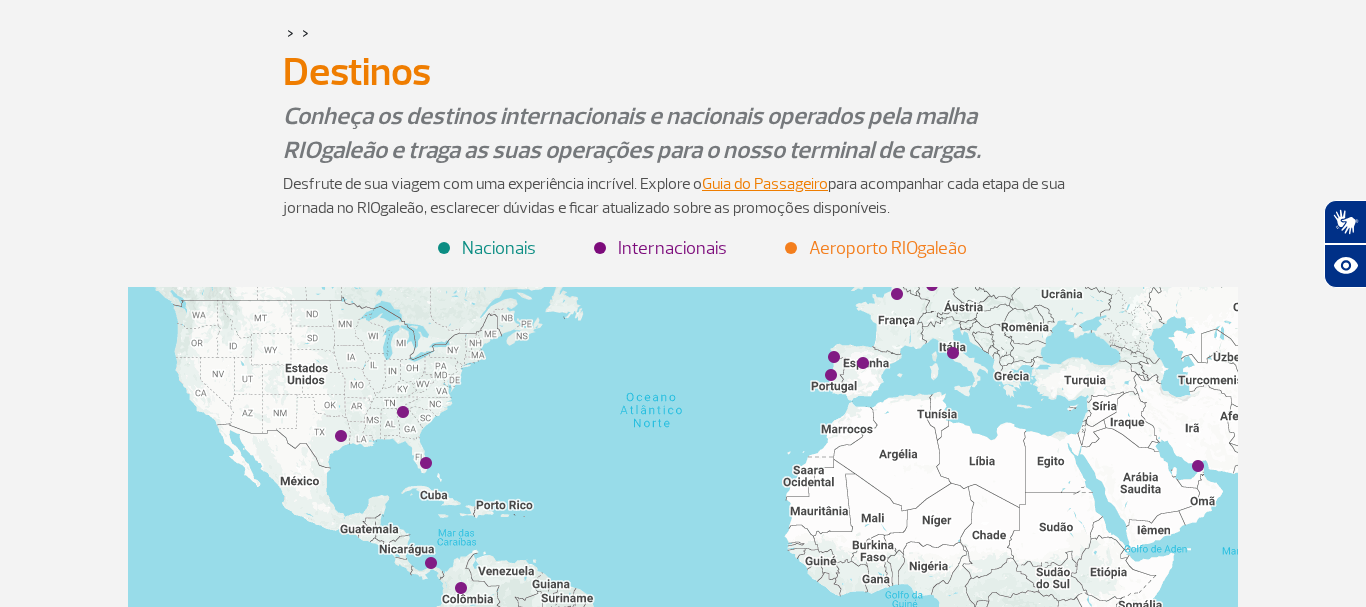 drag, startPoint x: 356, startPoint y: 485, endPoint x: 653, endPoint y: 336, distance: 332.28 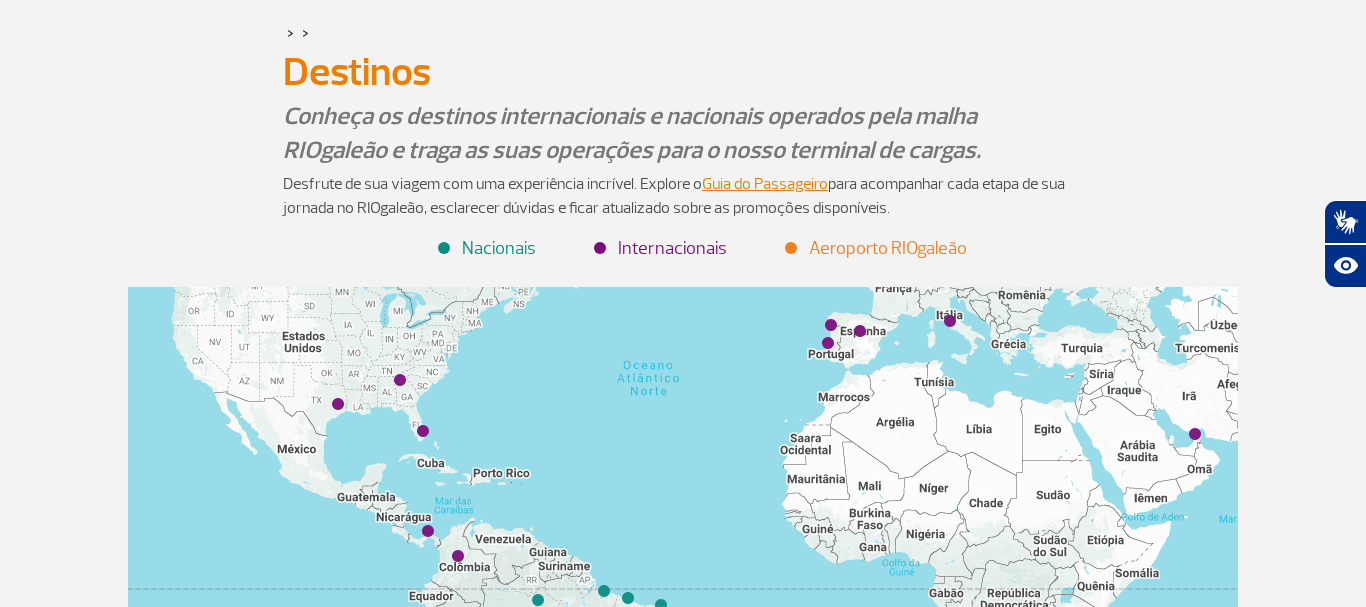 drag, startPoint x: 819, startPoint y: 409, endPoint x: 770, endPoint y: 376, distance: 59.07622 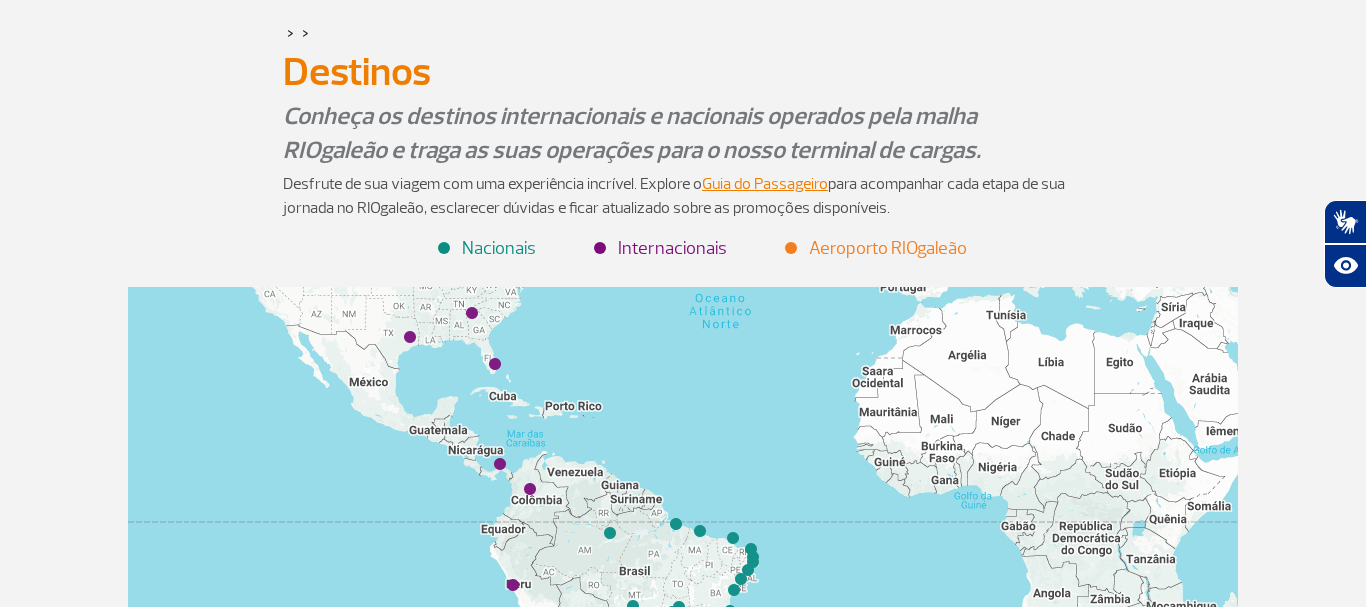 drag, startPoint x: 466, startPoint y: 400, endPoint x: 558, endPoint y: 343, distance: 108.226616 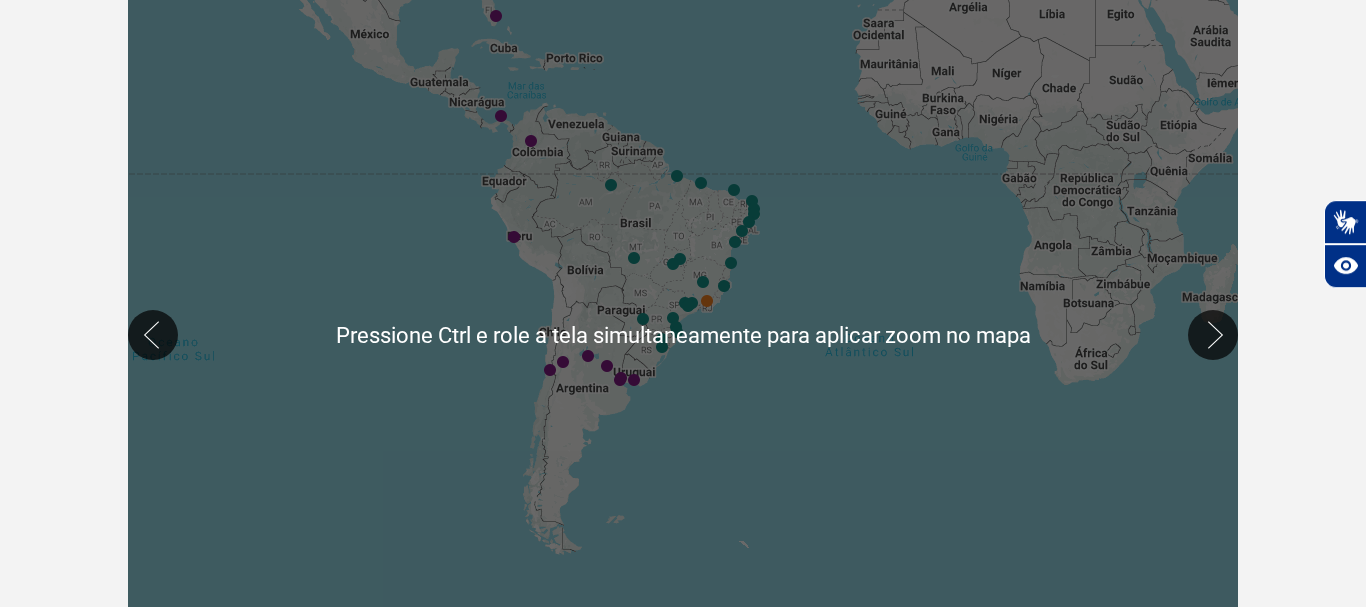scroll, scrollTop: 306, scrollLeft: 0, axis: vertical 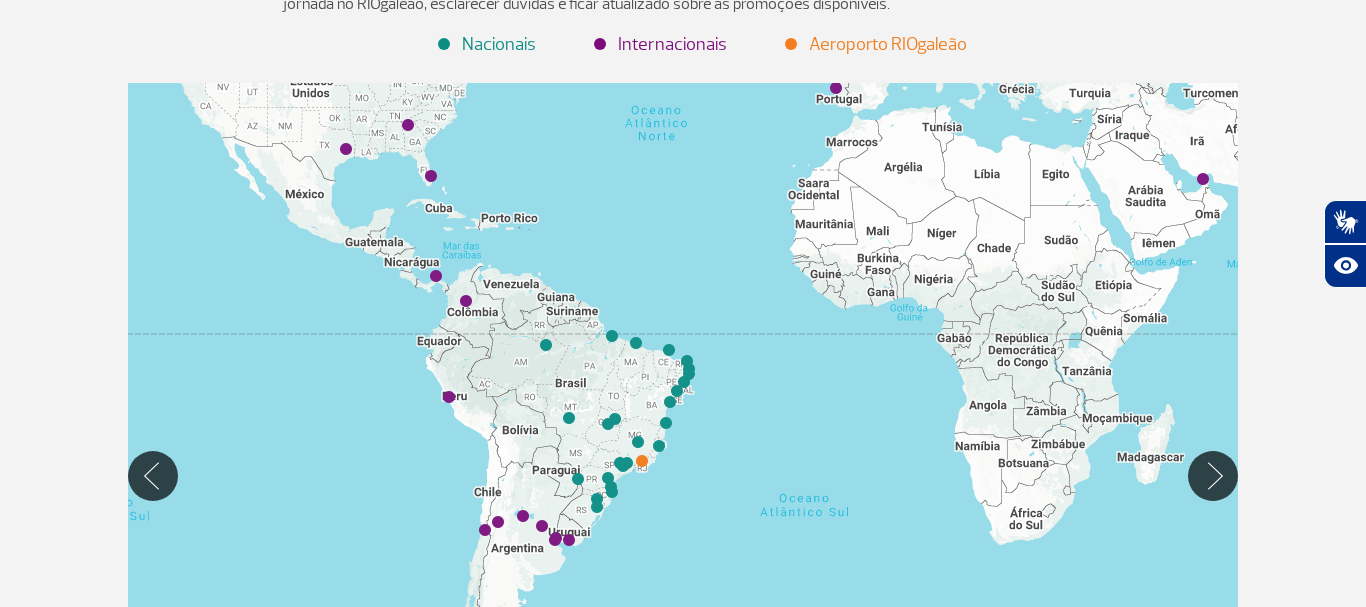 drag, startPoint x: 701, startPoint y: 307, endPoint x: 636, endPoint y: 324, distance: 67.18631 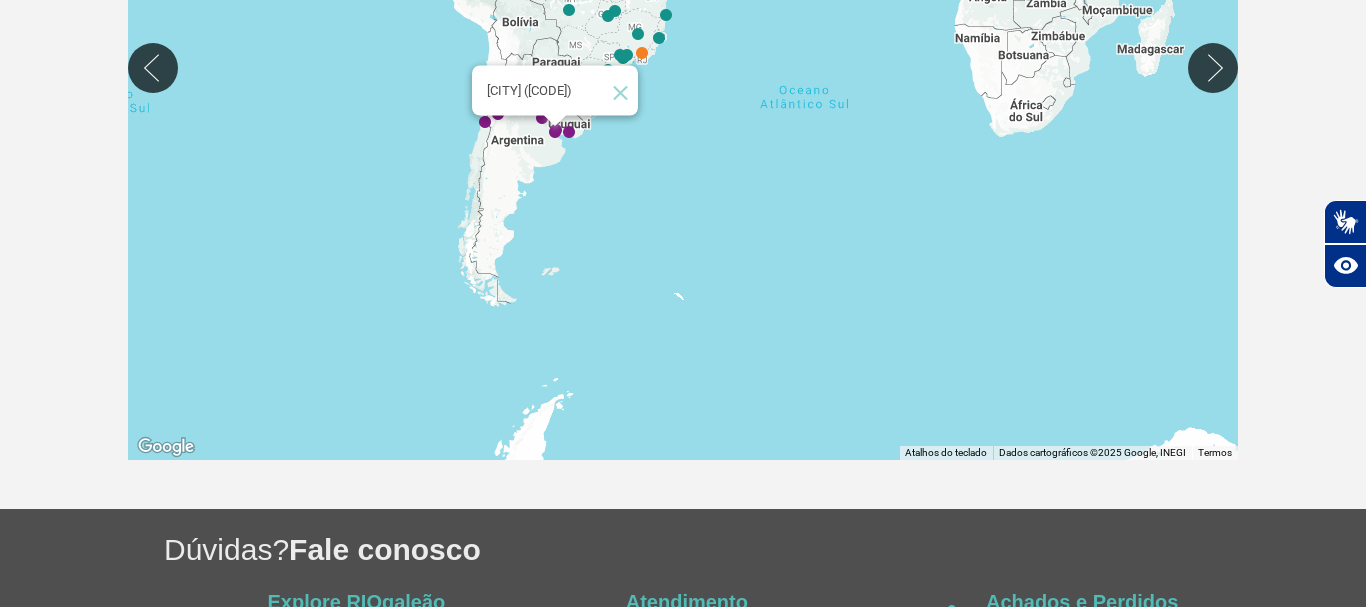 click 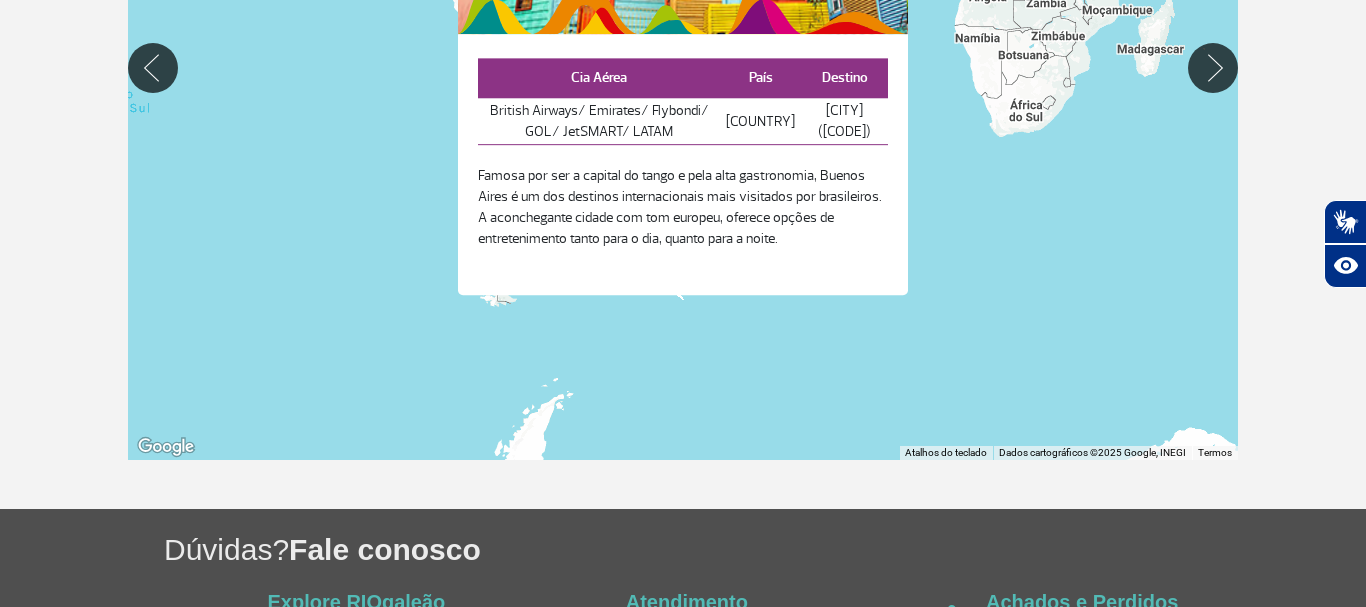 click on "Fechar [CITY]
Cia Aérea
[COUNTRY]
[CITY] ([CODE])
Famosa por ser a capital do tango e pela alta gastronomia, [CITY] é um dos destinos internacionais mais visitados por brasileiros. A aconchegante cidade com tom europeu, oferece opções de entretenimento tanto para o dia, quanto para a noite." at bounding box center (683, 68) 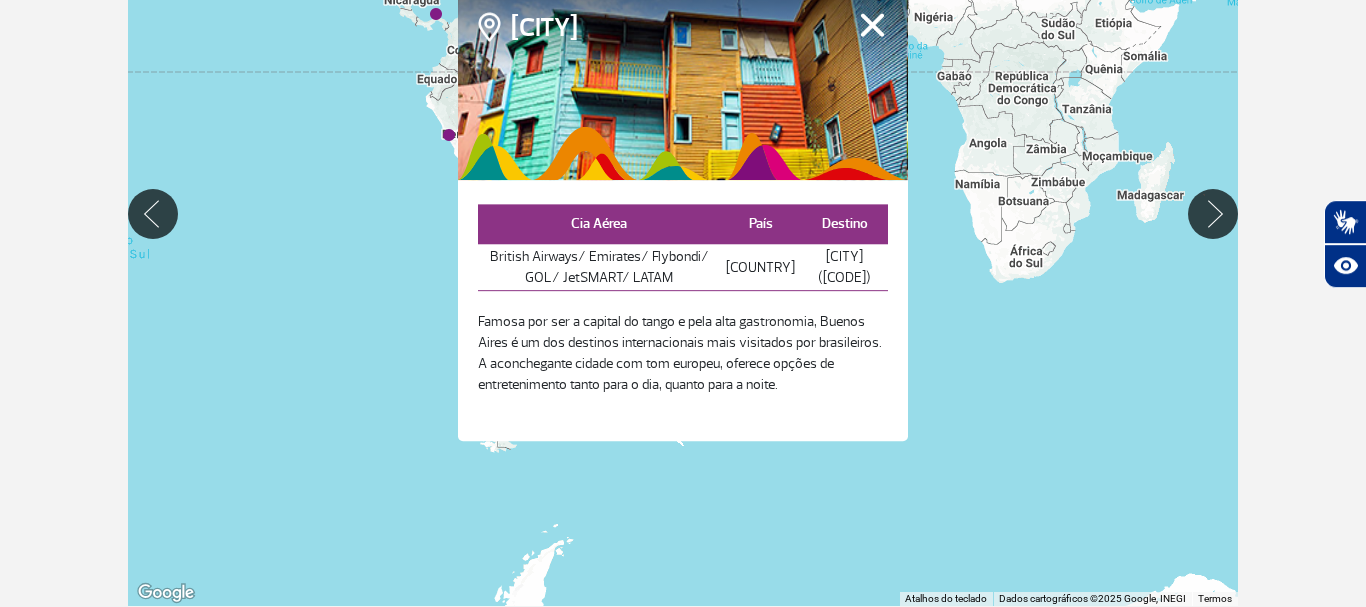 scroll, scrollTop: 510, scrollLeft: 0, axis: vertical 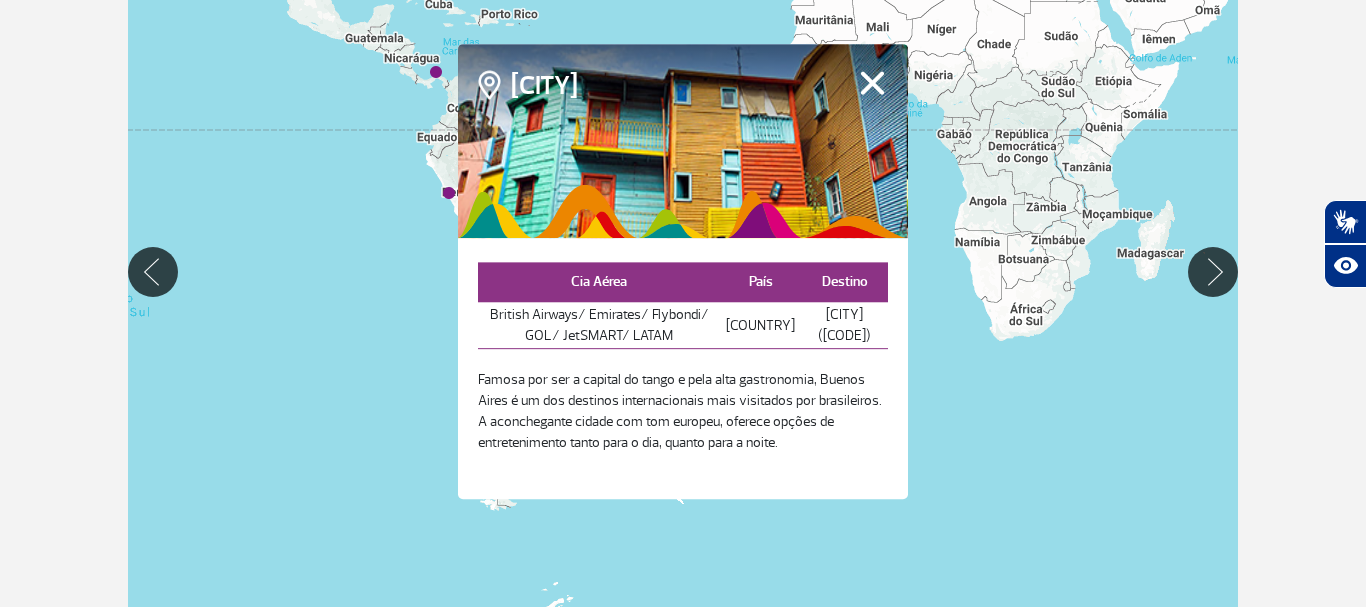 click on "Fechar" at bounding box center (872, 83) 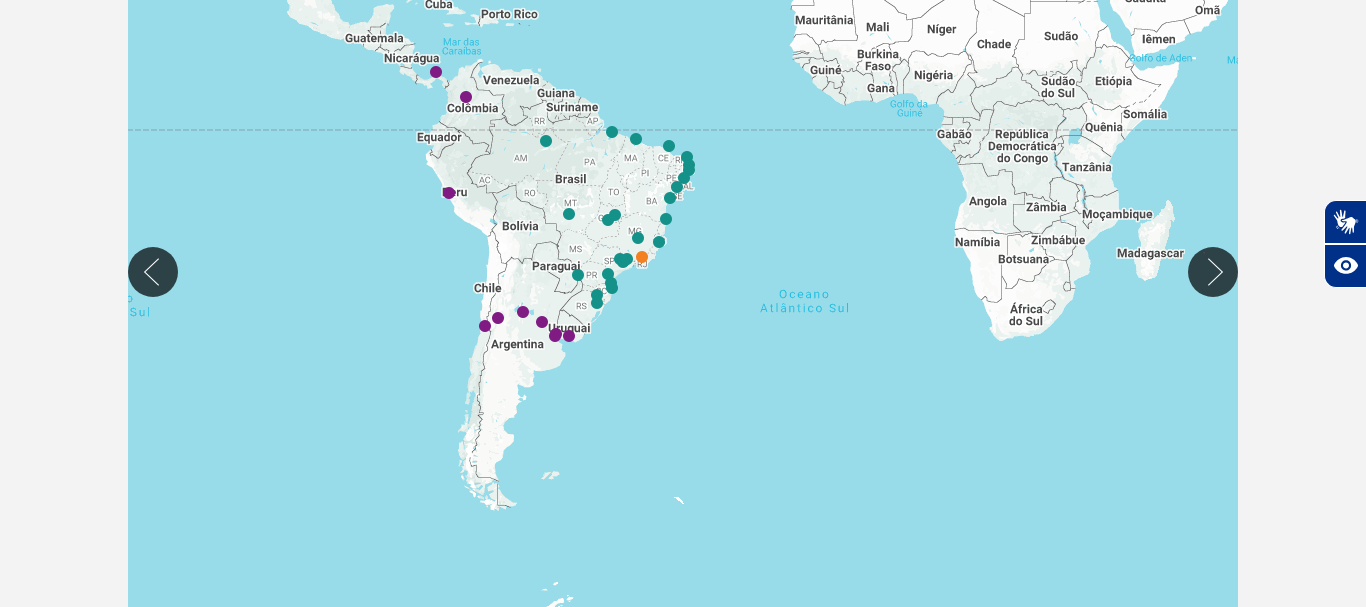 drag, startPoint x: 738, startPoint y: 134, endPoint x: 795, endPoint y: 285, distance: 161.40013 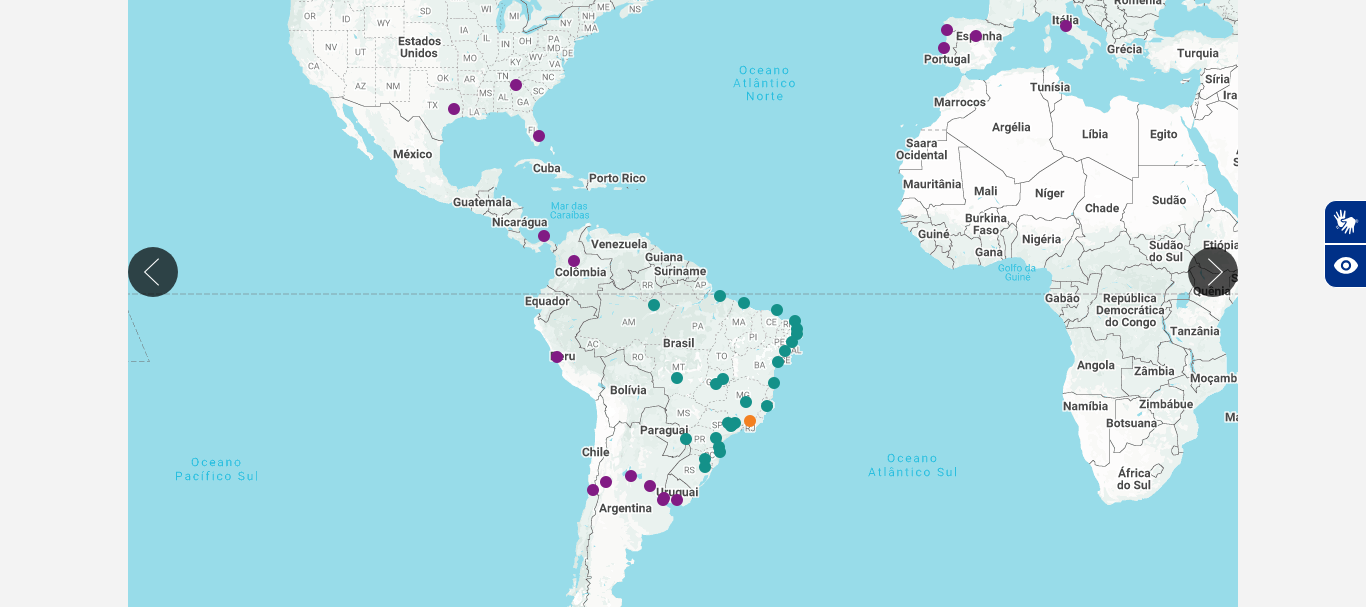 drag, startPoint x: 647, startPoint y: 80, endPoint x: 754, endPoint y: 246, distance: 197.49684 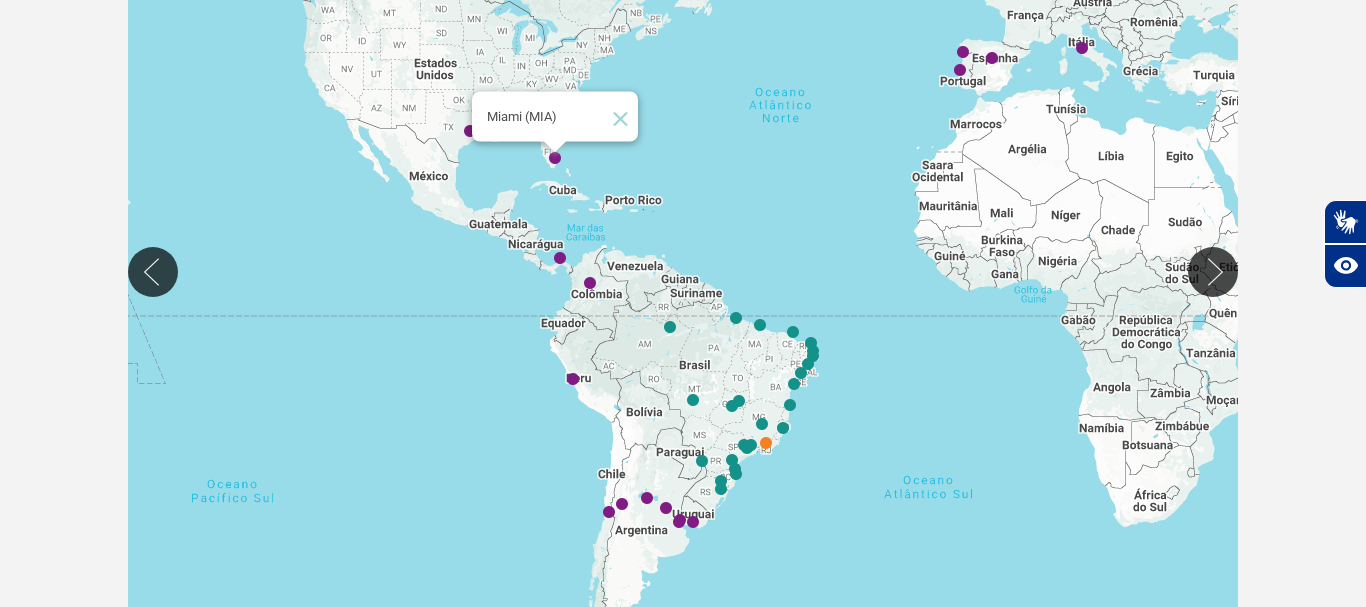 click 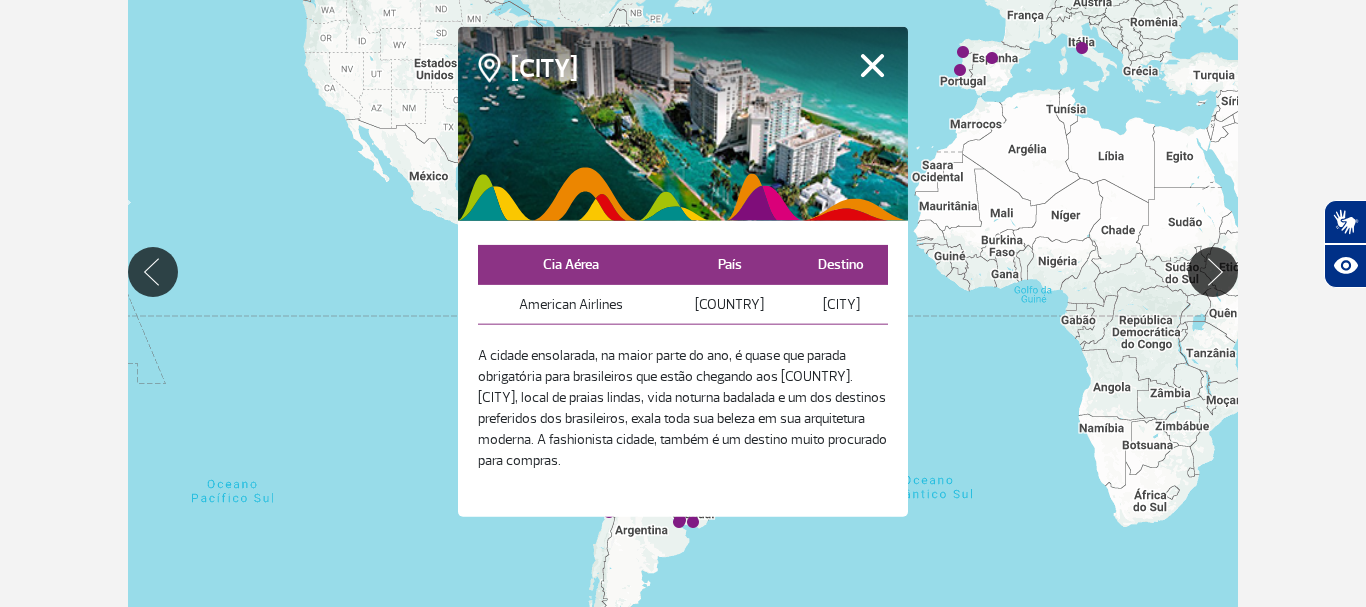 click on "Fechar" at bounding box center [872, 65] 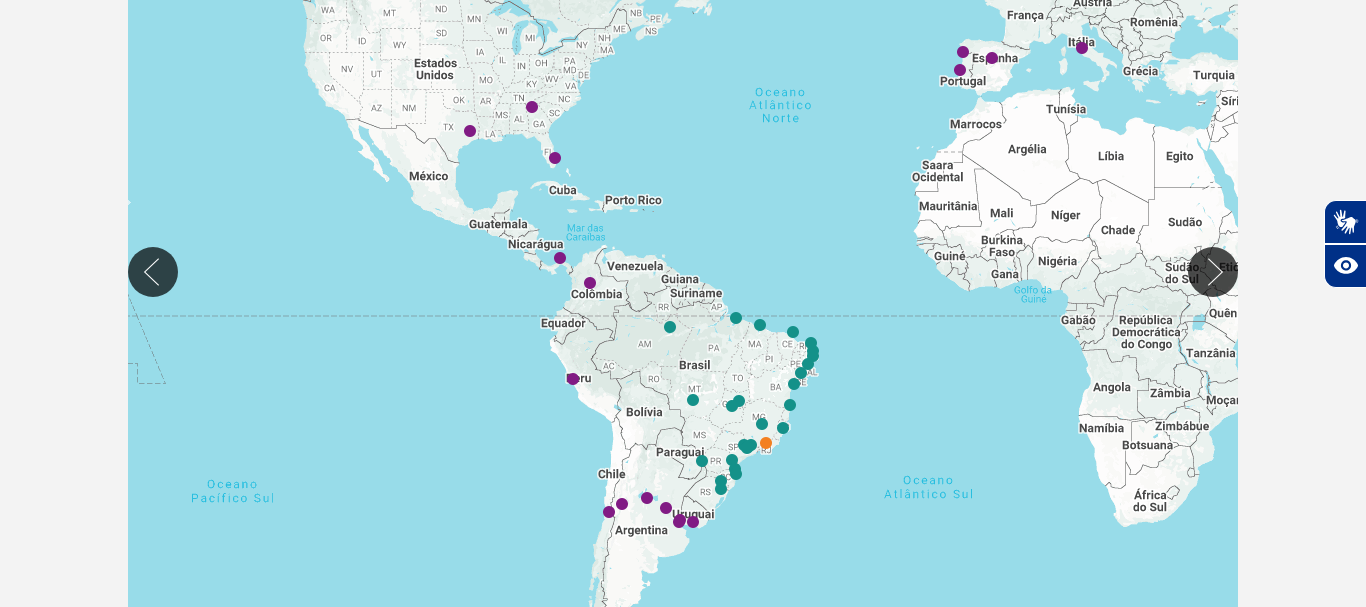 click on "Para iniciar o trajeto, pressione as teclas de seta." 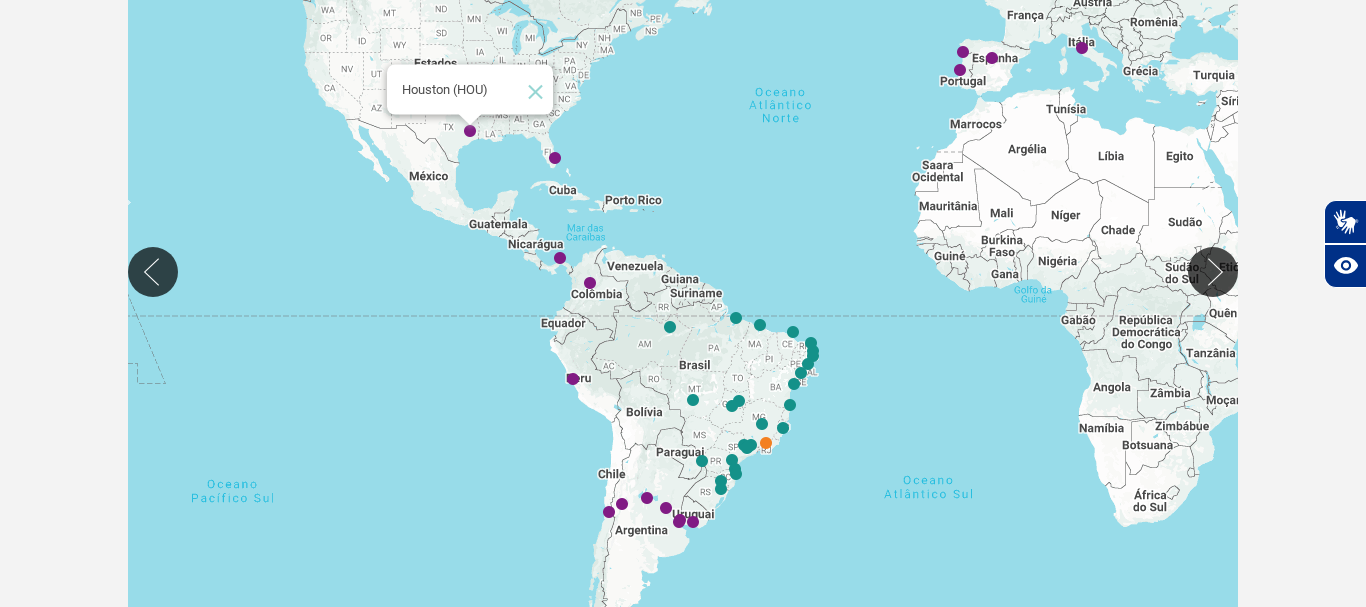 click 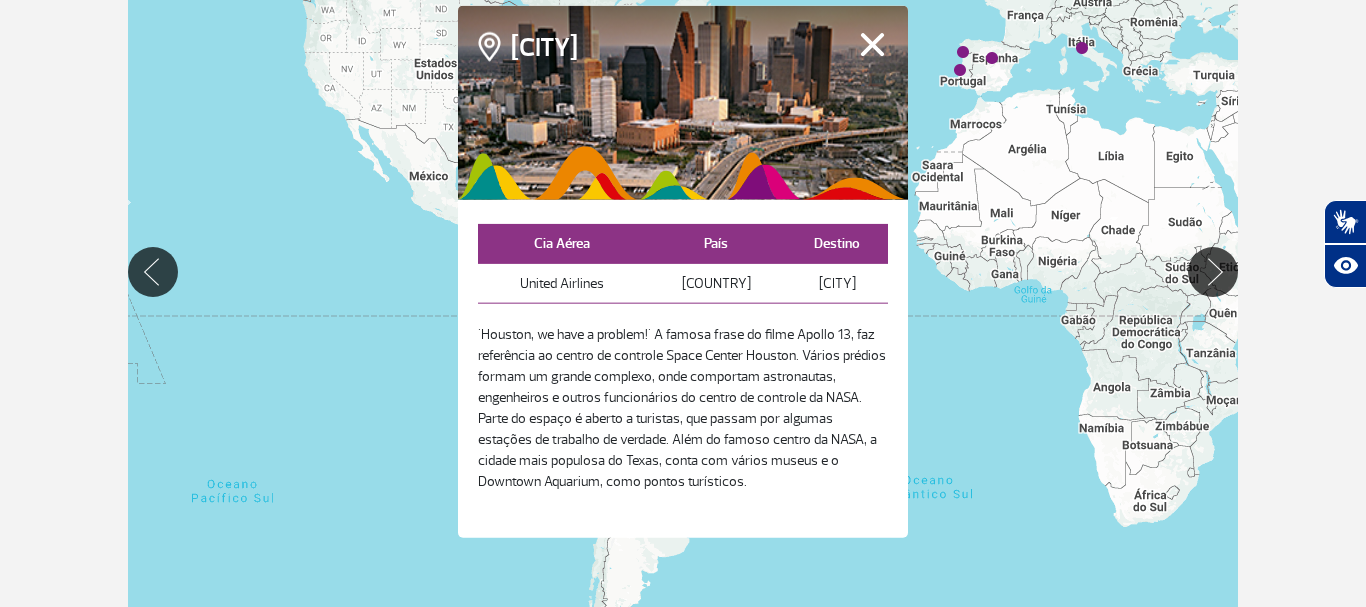 click on "Fechar" at bounding box center [872, 44] 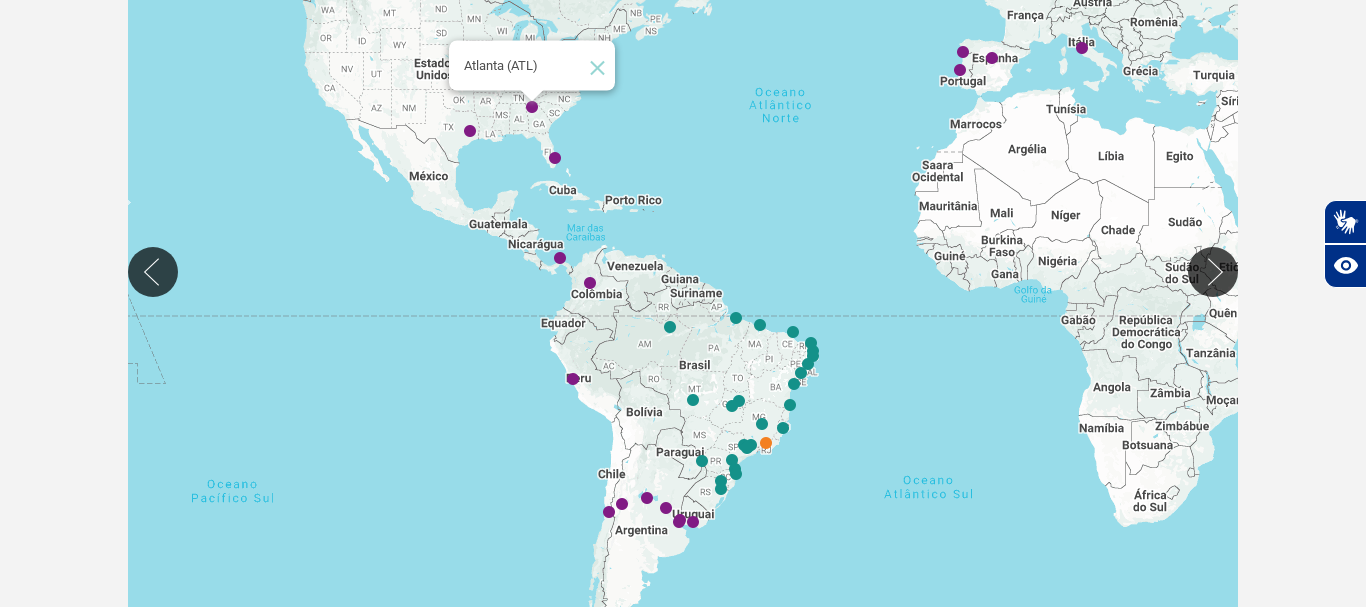 click 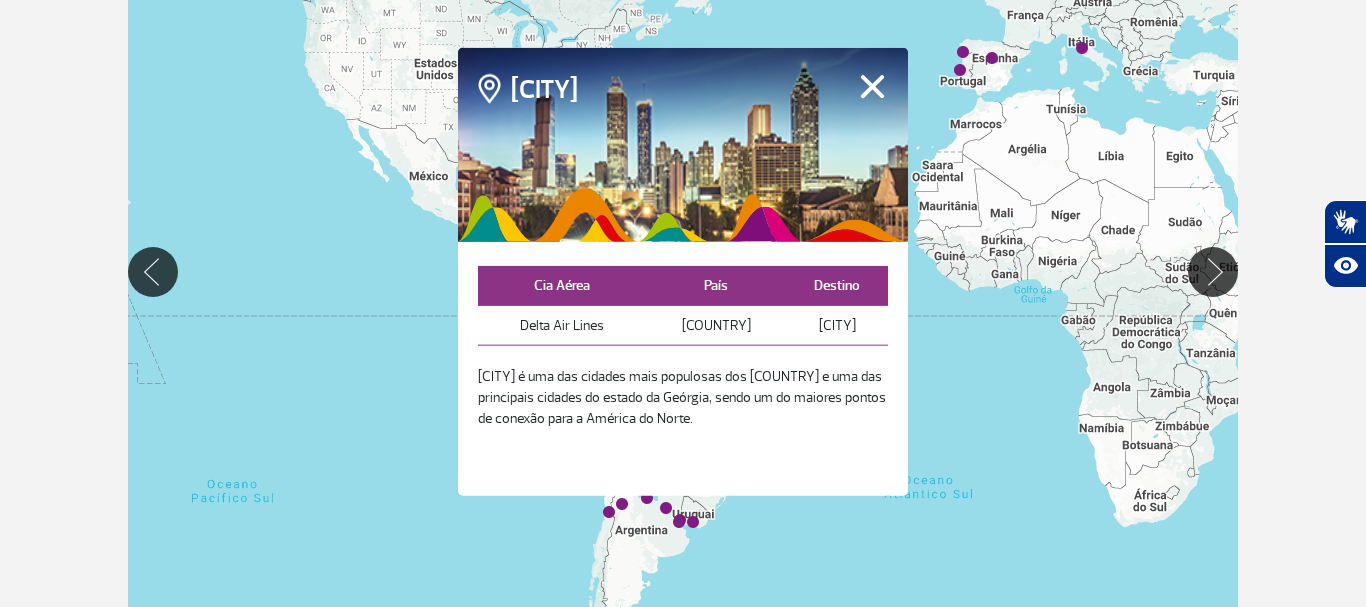 click on "Fechar" at bounding box center [872, 86] 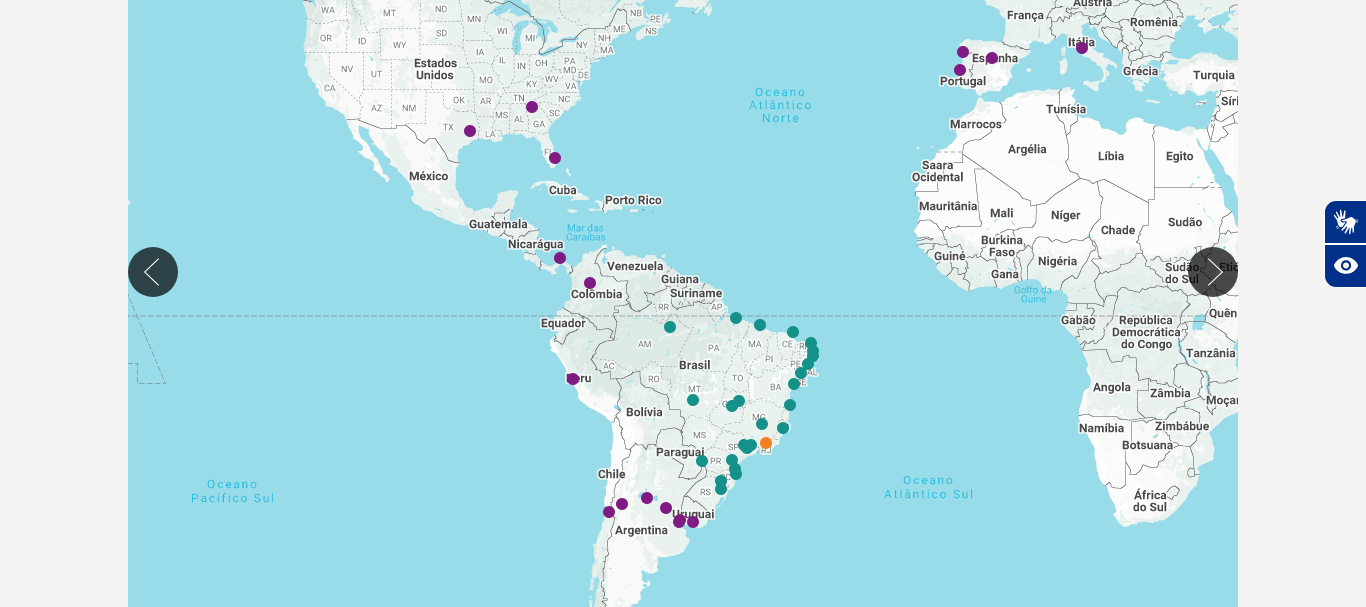 click on "Para iniciar o trajeto, pressione as teclas de seta." 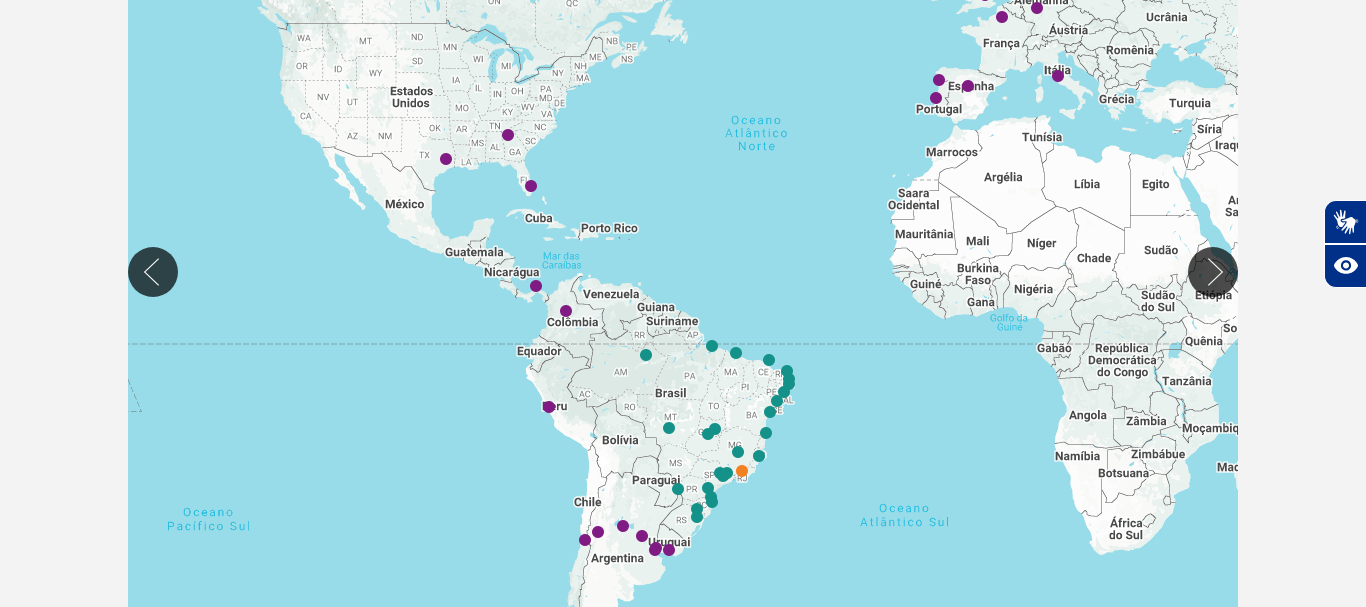 drag, startPoint x: 877, startPoint y: 235, endPoint x: 720, endPoint y: 328, distance: 182.4774 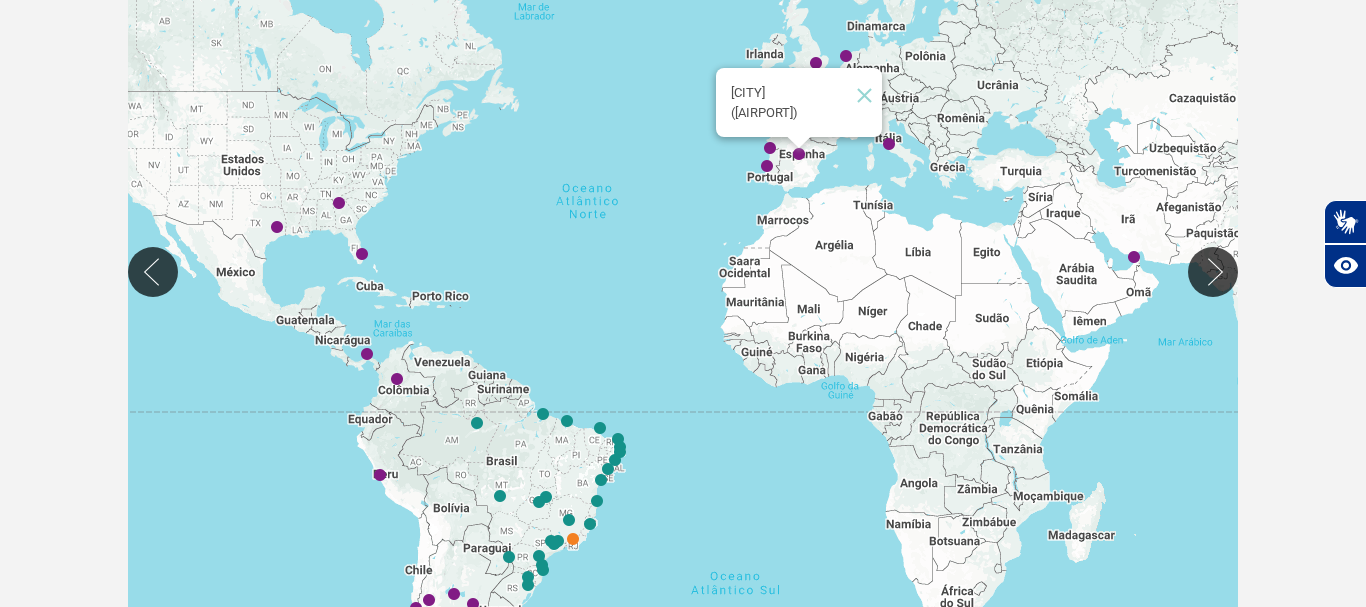 click 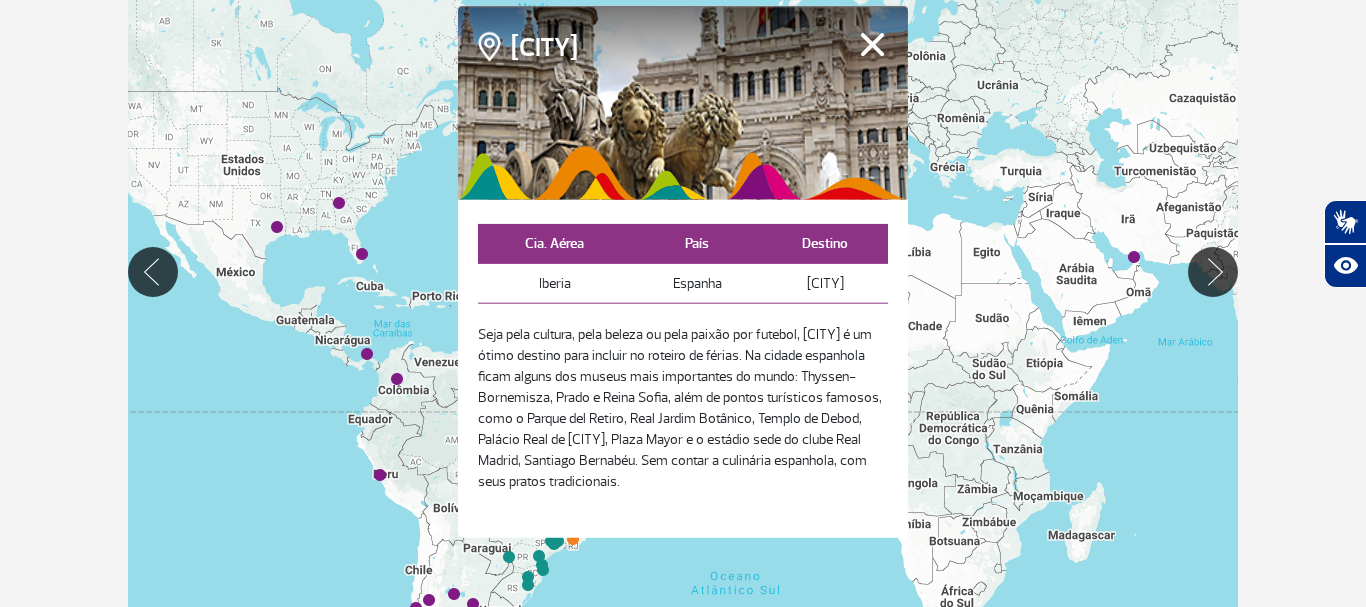 click at bounding box center [683, 102] 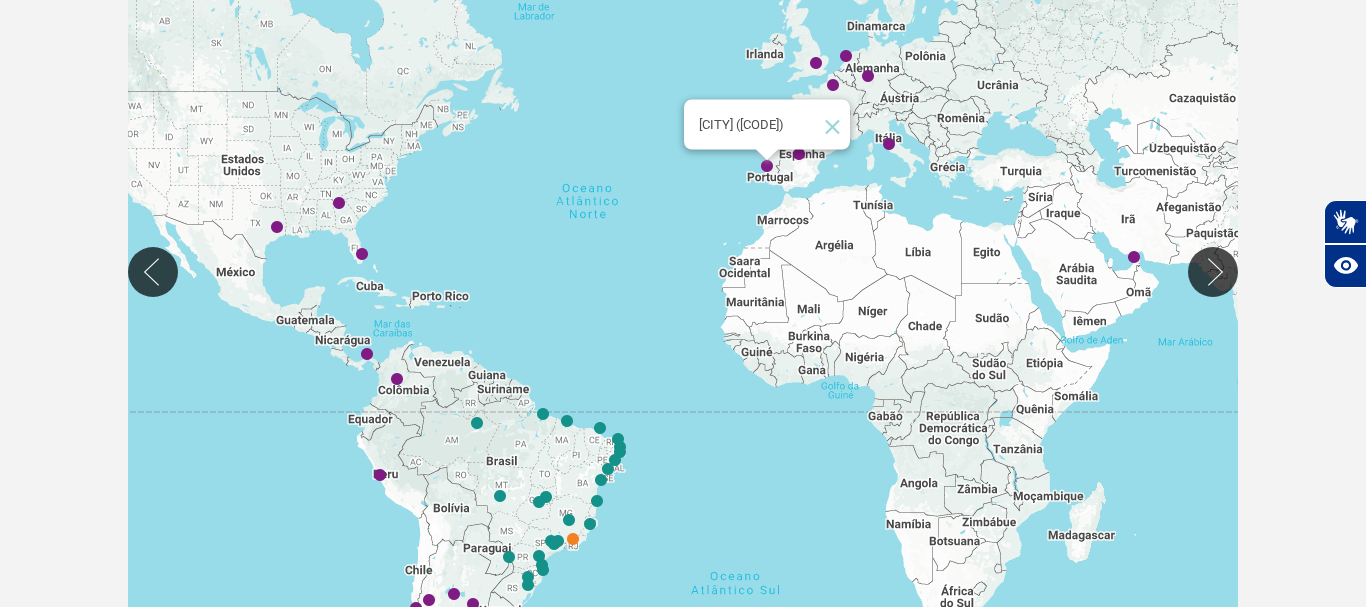 click 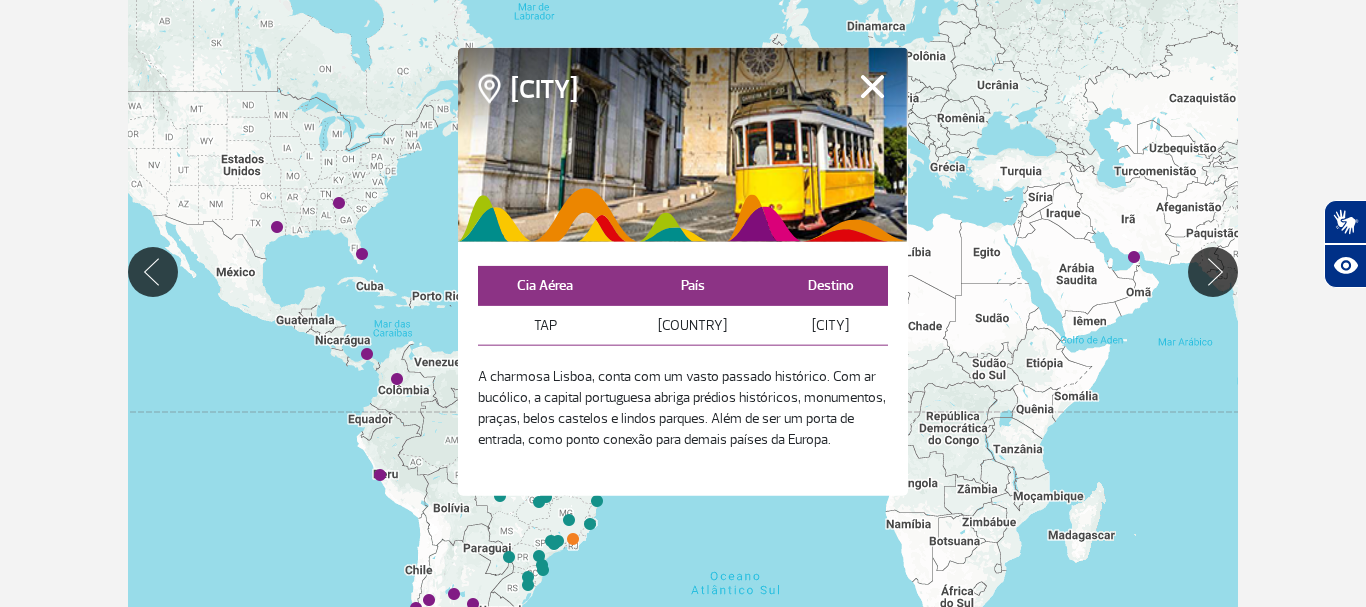 click on "Fechar" at bounding box center (872, 86) 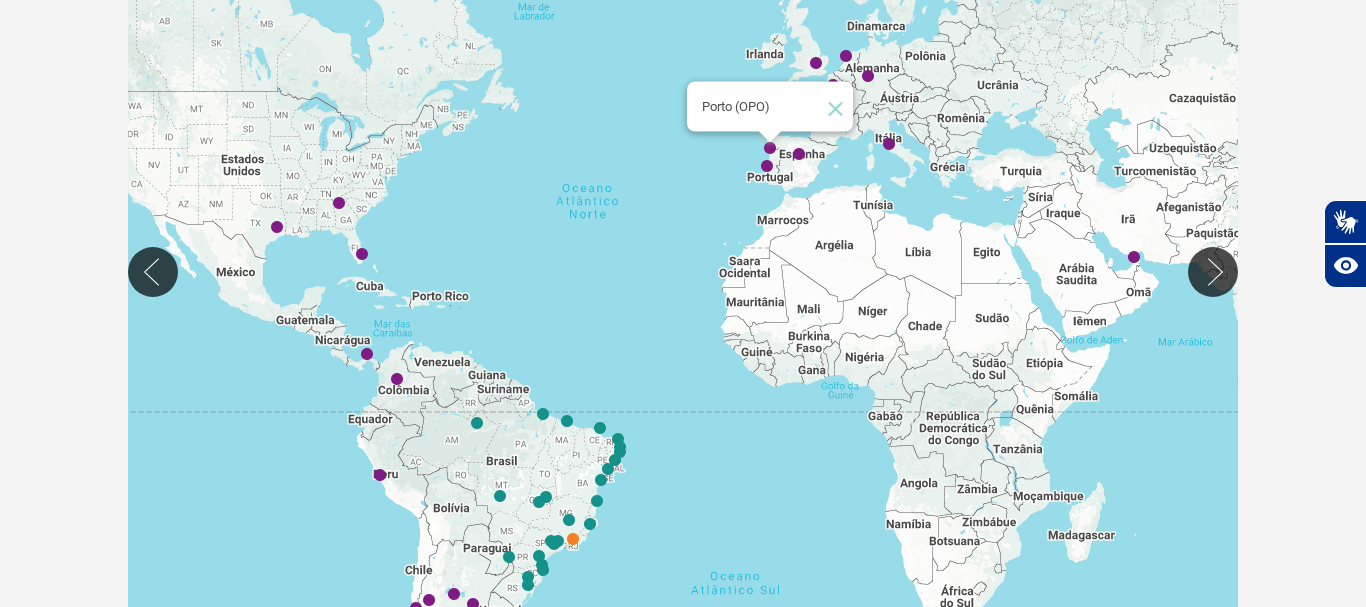 click 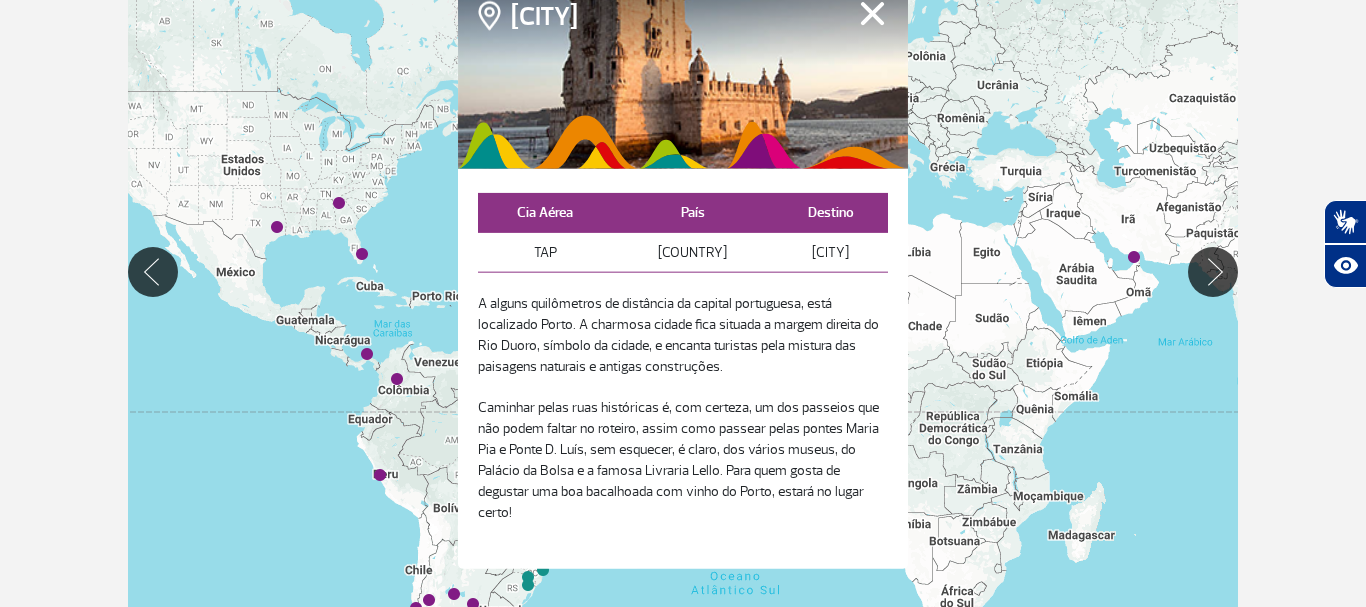 click on "Fechar" at bounding box center [872, 13] 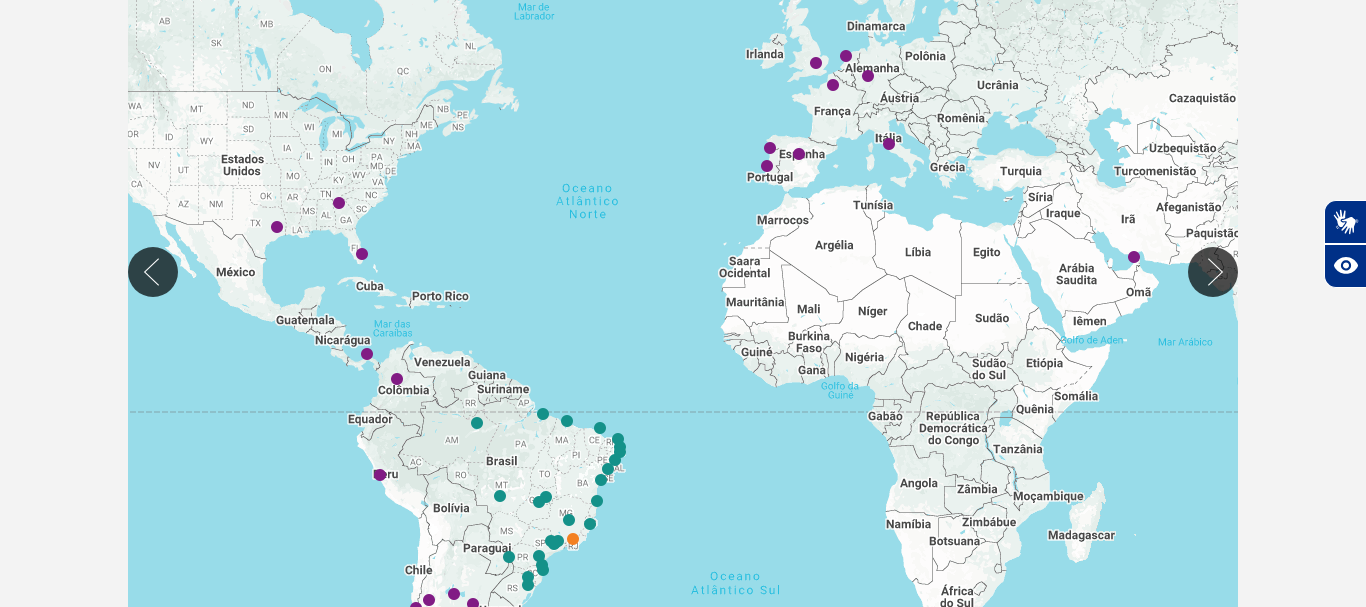 click on "Para iniciar o trajeto, pressione as teclas de seta." 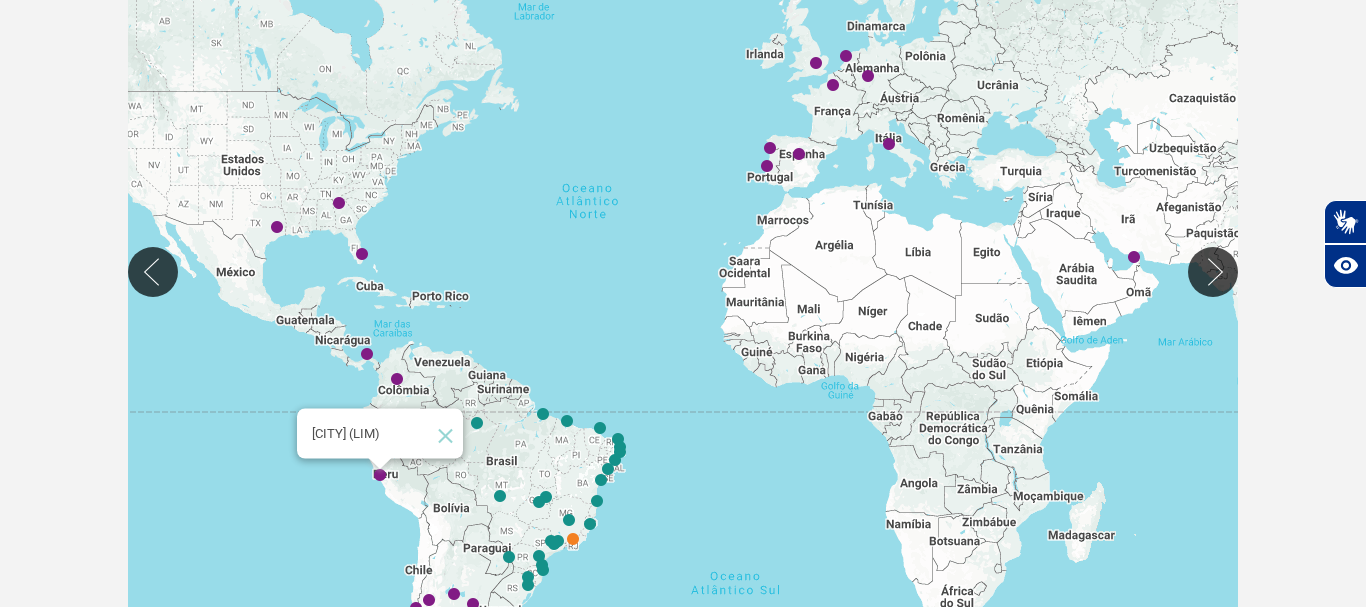 click 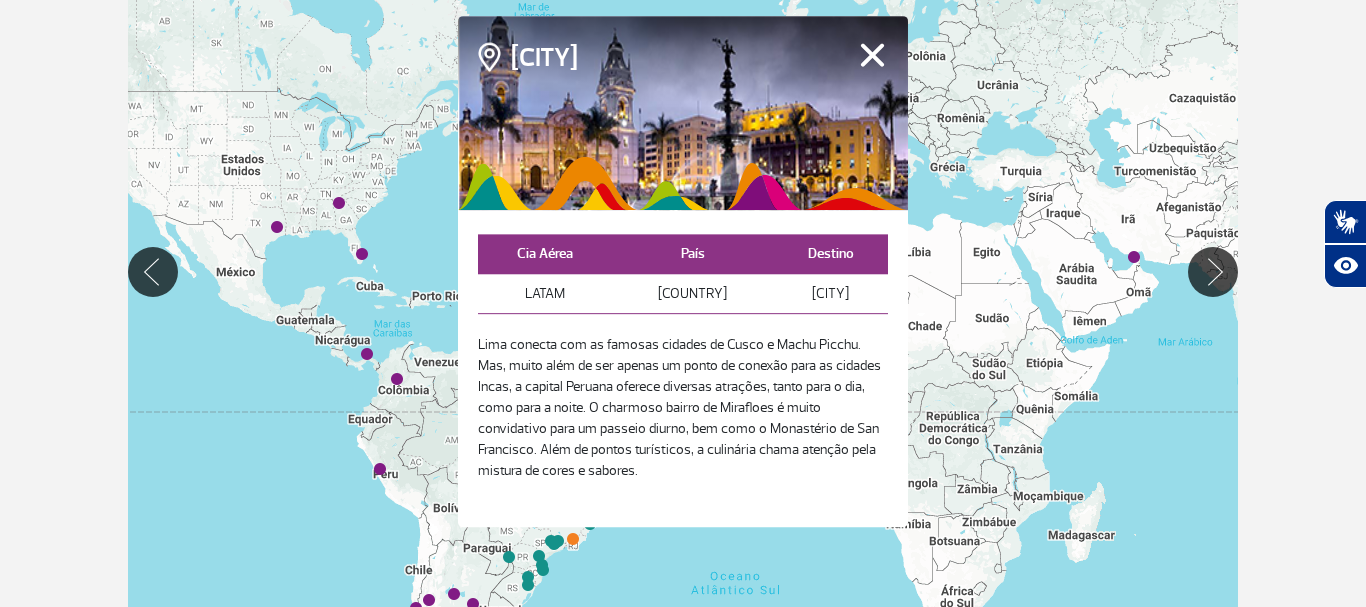 click on "Fechar" at bounding box center [872, 55] 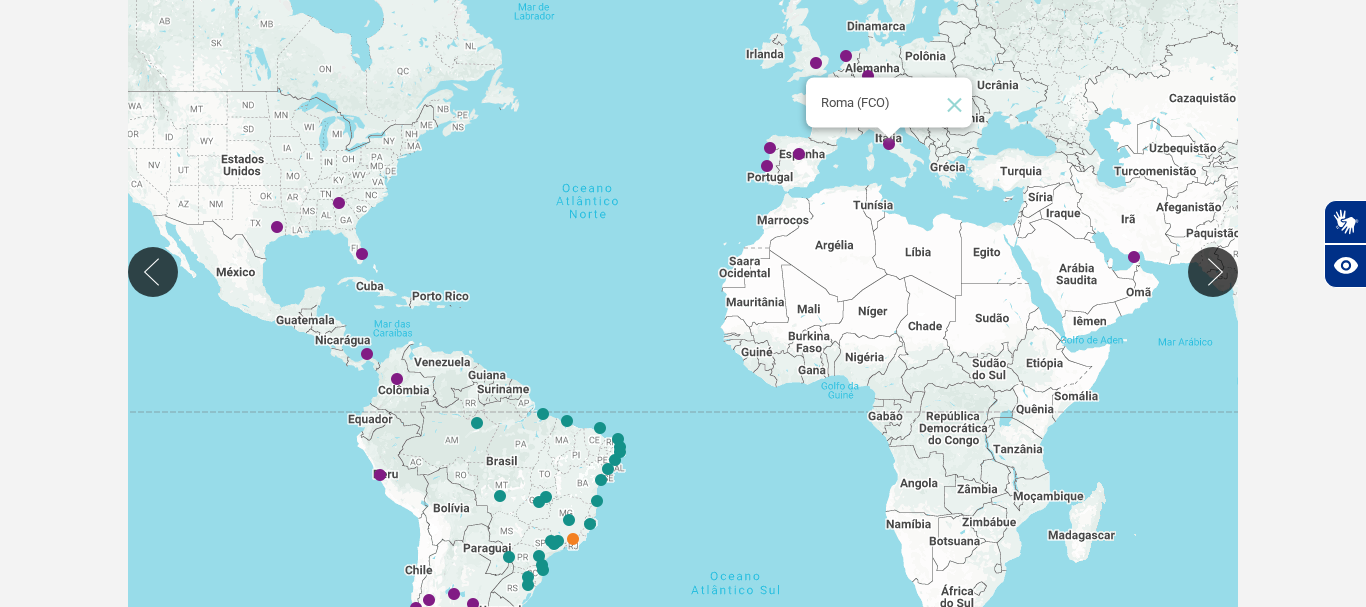 click 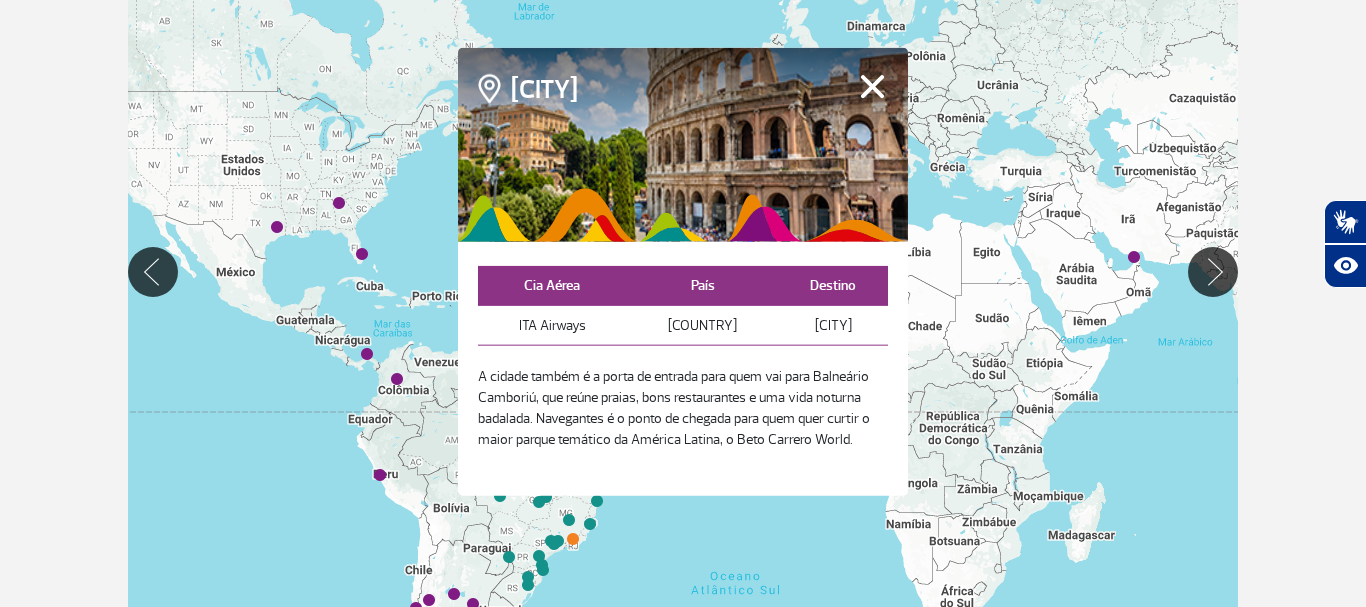 click at bounding box center [683, 144] 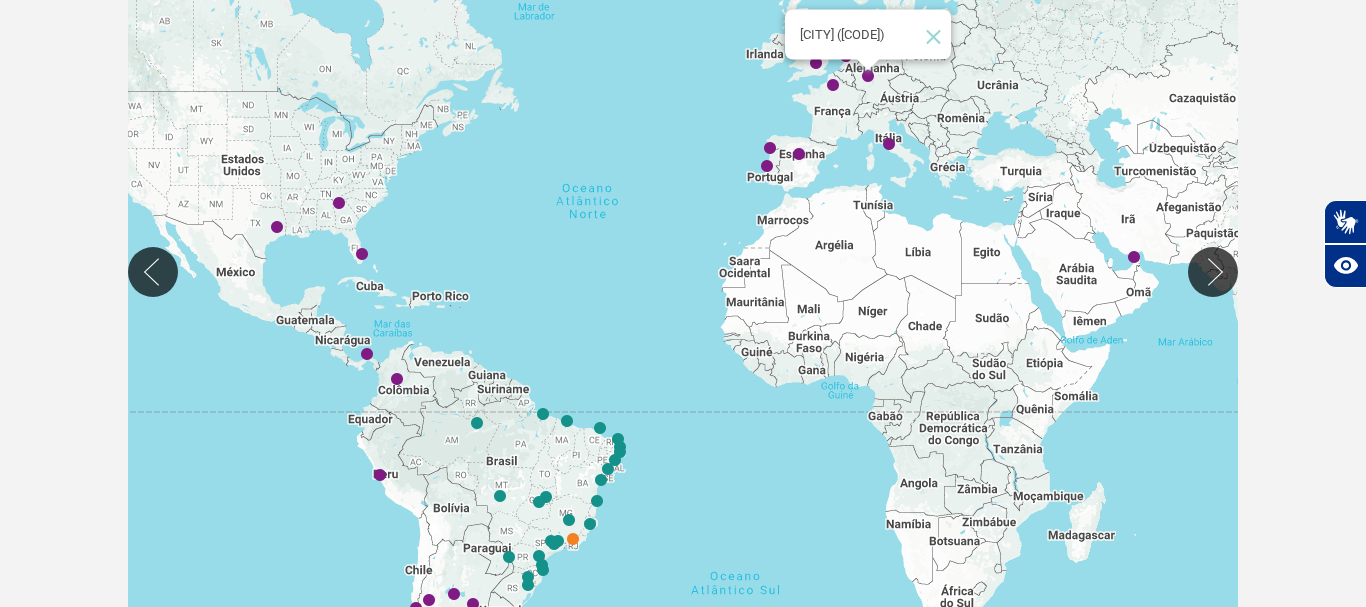 click 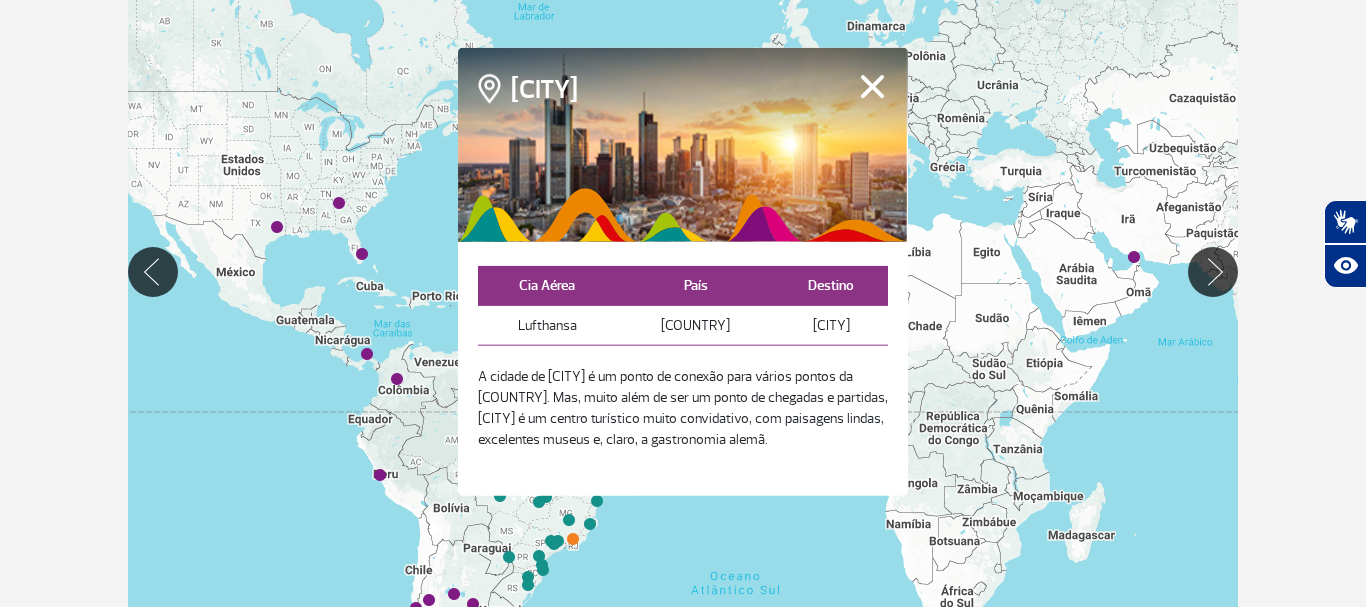 click at bounding box center [683, 144] 